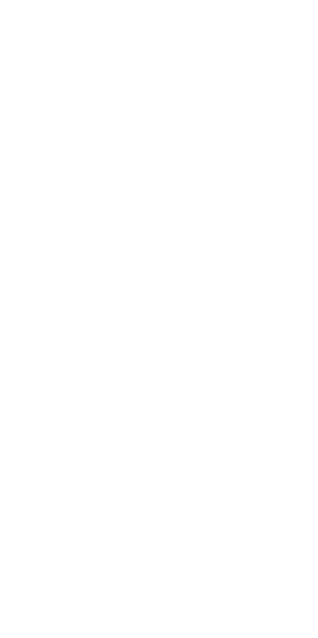scroll, scrollTop: 0, scrollLeft: 0, axis: both 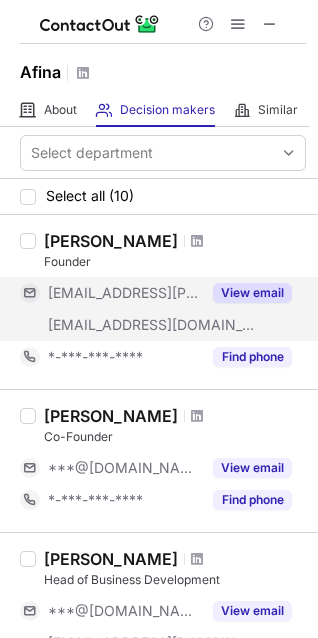 click on "View email" at bounding box center [252, 293] 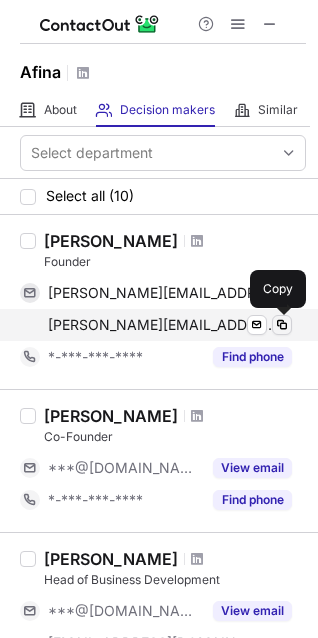 click at bounding box center (282, 325) 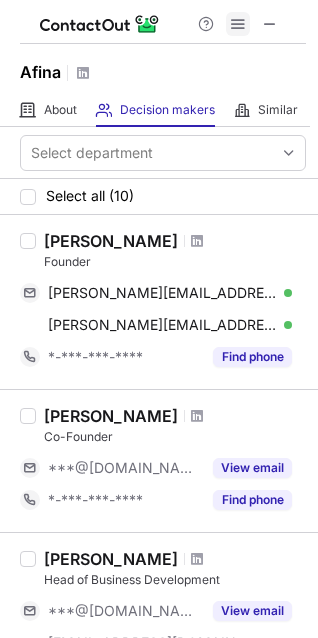 click at bounding box center (238, 24) 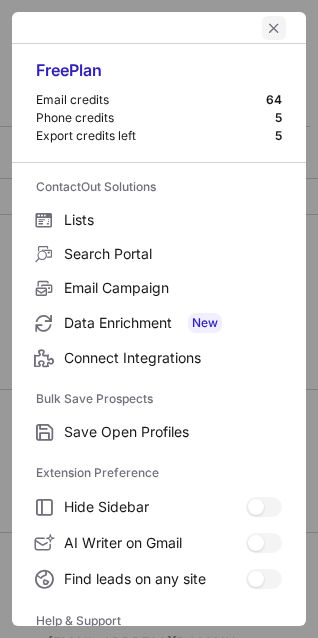 click at bounding box center (274, 28) 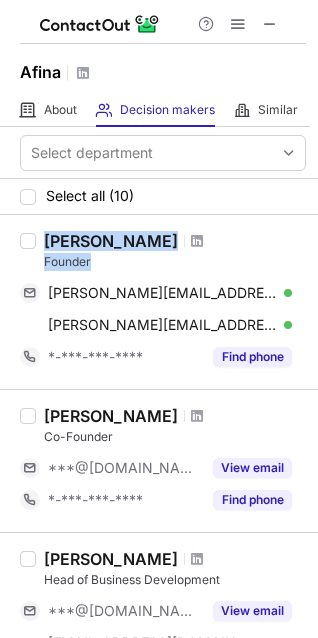 drag, startPoint x: 47, startPoint y: 236, endPoint x: 95, endPoint y: 259, distance: 53.225933 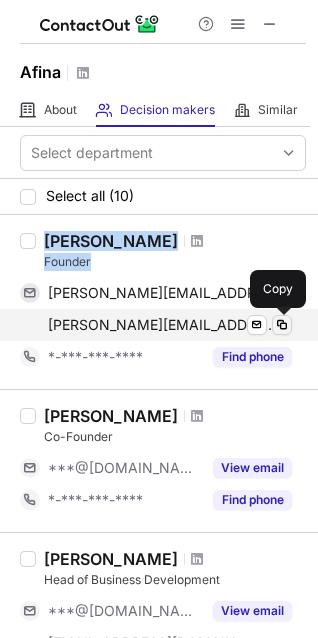 click at bounding box center (282, 325) 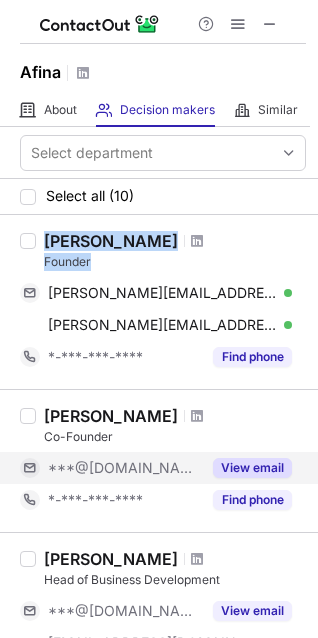 click on "View email" at bounding box center [252, 468] 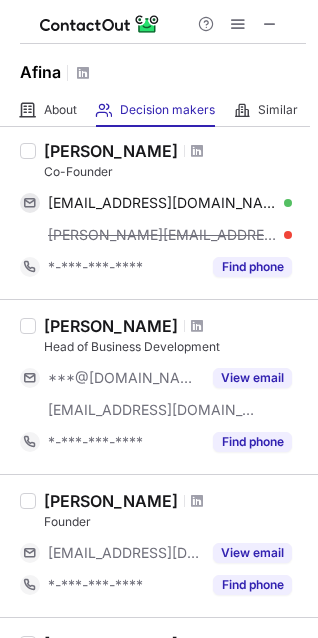 scroll, scrollTop: 300, scrollLeft: 0, axis: vertical 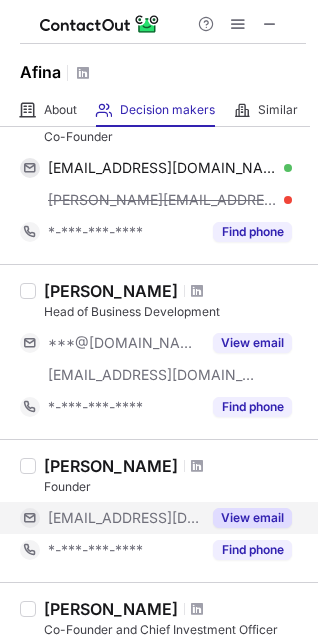 click on "View email" at bounding box center (252, 518) 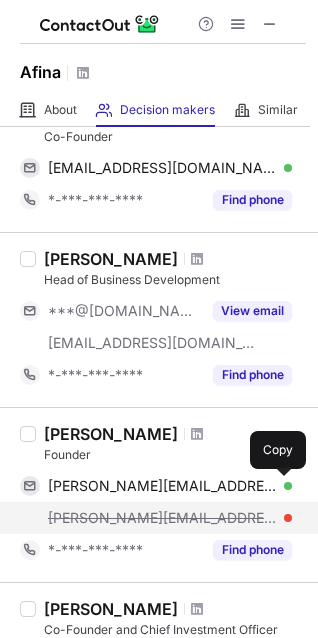 drag, startPoint x: 277, startPoint y: 487, endPoint x: 271, endPoint y: 510, distance: 23.769728 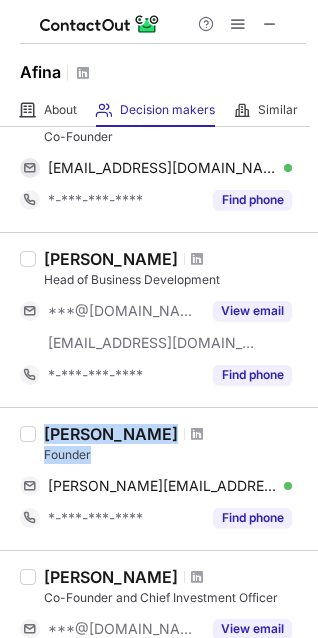 drag, startPoint x: 46, startPoint y: 426, endPoint x: 102, endPoint y: 461, distance: 66.037865 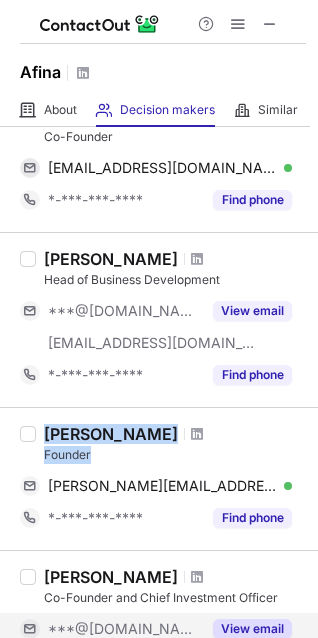 copy on "Emma Miller Founder" 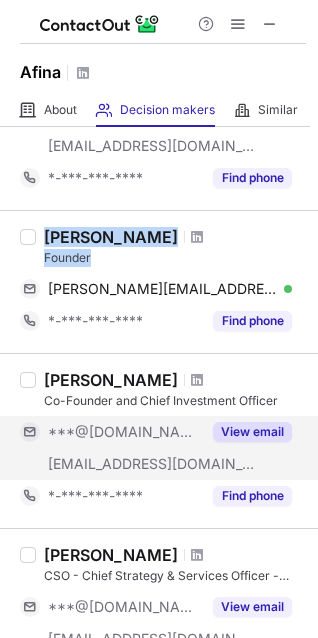 scroll, scrollTop: 500, scrollLeft: 0, axis: vertical 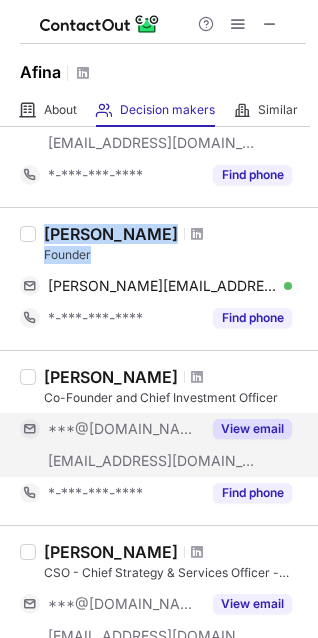 click on "View email" at bounding box center (252, 429) 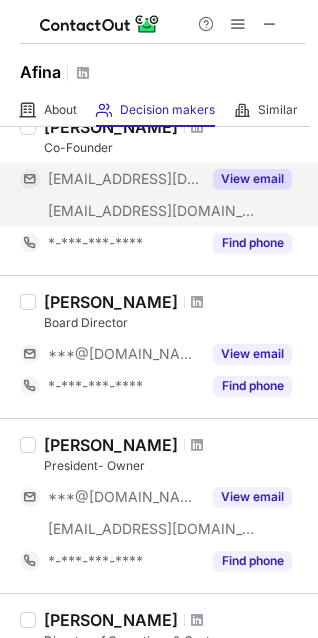 scroll, scrollTop: 1200, scrollLeft: 0, axis: vertical 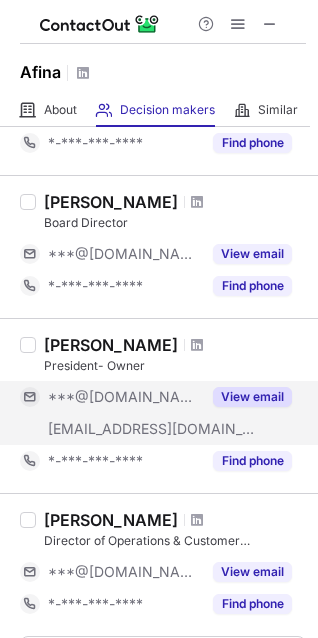 click on "View email" at bounding box center (252, 397) 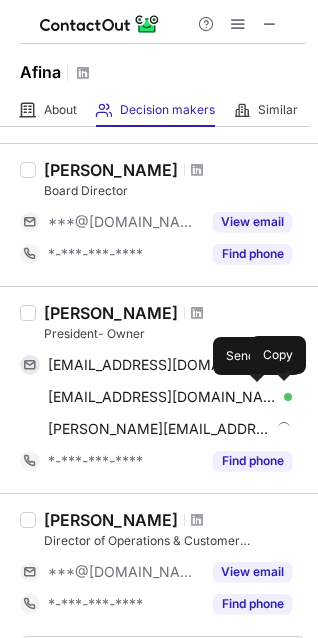 scroll, scrollTop: 1168, scrollLeft: 0, axis: vertical 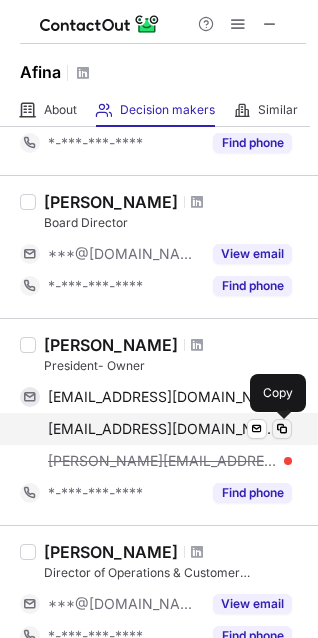 click at bounding box center (282, 429) 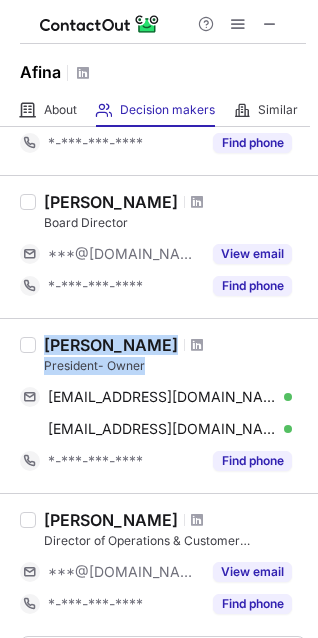 drag, startPoint x: 46, startPoint y: 342, endPoint x: 148, endPoint y: 373, distance: 106.60675 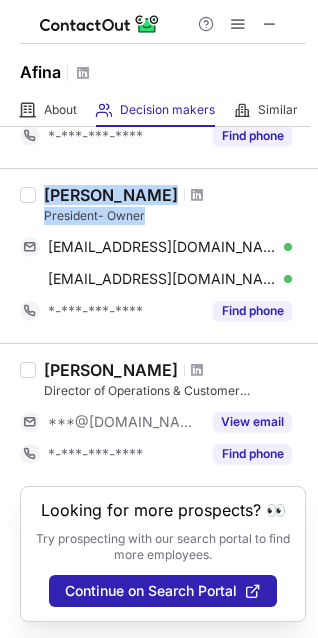 scroll, scrollTop: 1337, scrollLeft: 0, axis: vertical 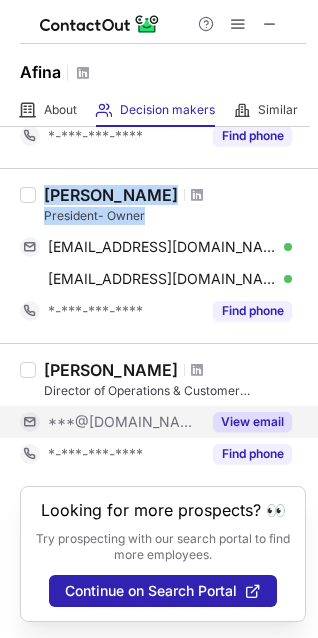 click on "View email" at bounding box center [252, 422] 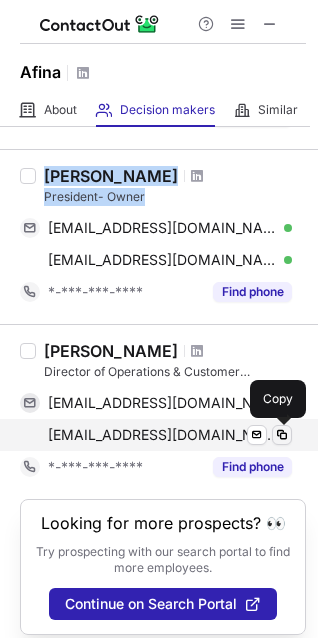click at bounding box center (282, 435) 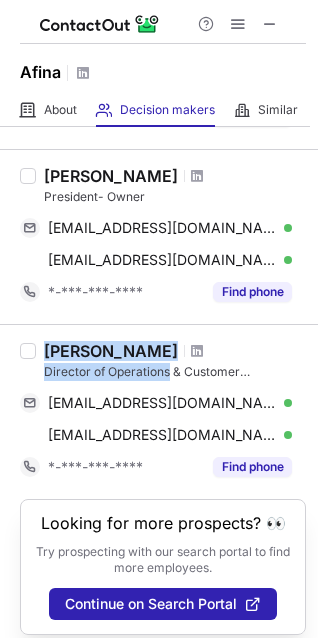 drag, startPoint x: 45, startPoint y: 348, endPoint x: 170, endPoint y: 374, distance: 127.67537 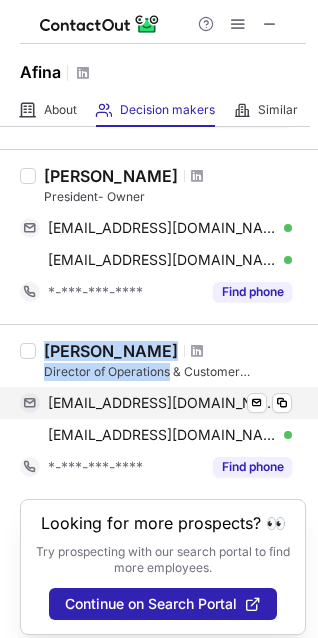 copy on "Khat Cruz Director of Operations" 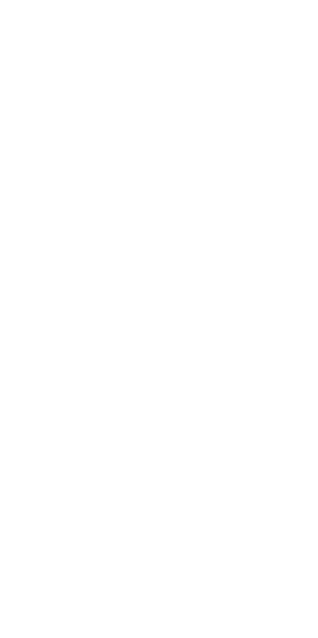 scroll, scrollTop: 0, scrollLeft: 0, axis: both 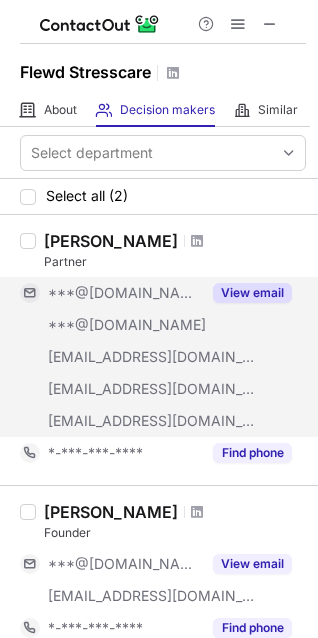 click on "View email" at bounding box center [252, 293] 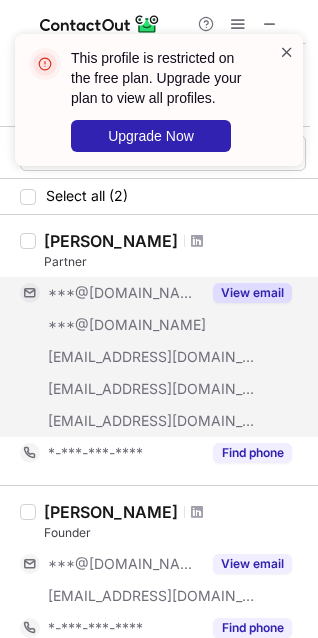 click at bounding box center (287, 52) 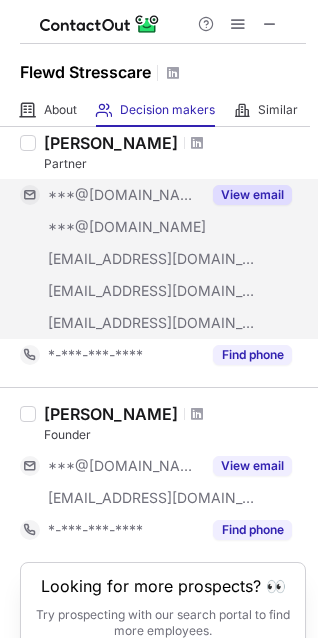 scroll, scrollTop: 193, scrollLeft: 0, axis: vertical 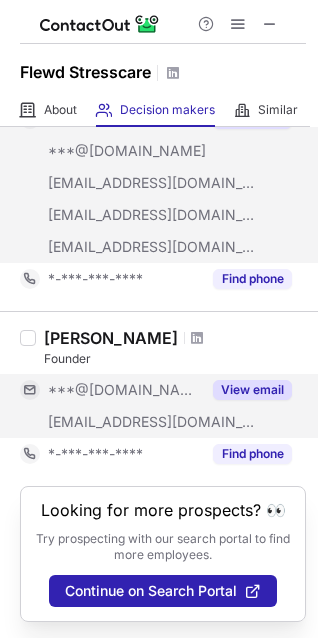 click on "View email" at bounding box center (252, 390) 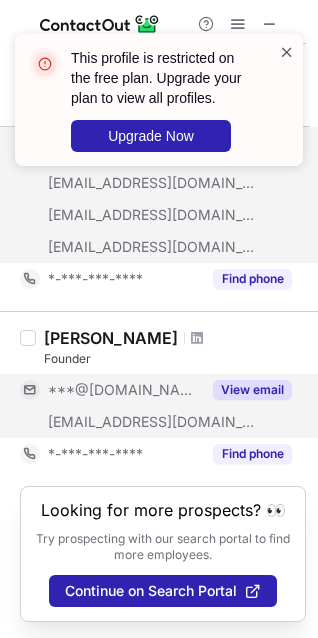 click at bounding box center (287, 52) 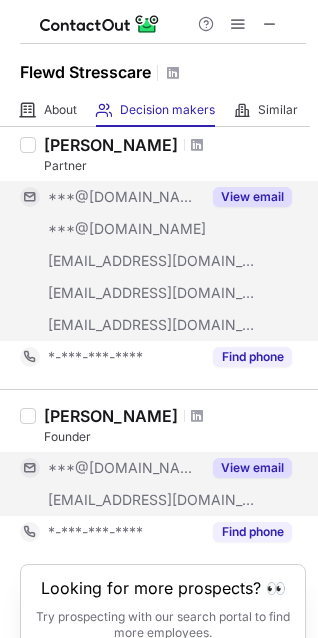 scroll, scrollTop: 0, scrollLeft: 0, axis: both 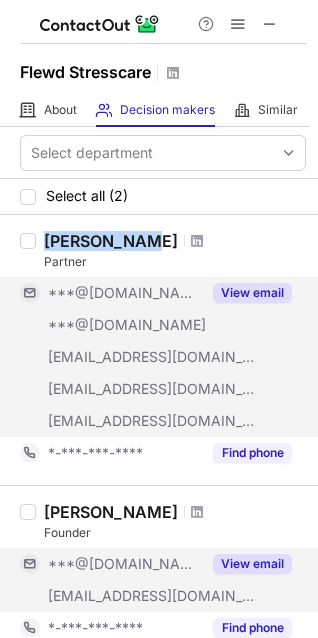 drag, startPoint x: 46, startPoint y: 219, endPoint x: 134, endPoint y: 244, distance: 91.48224 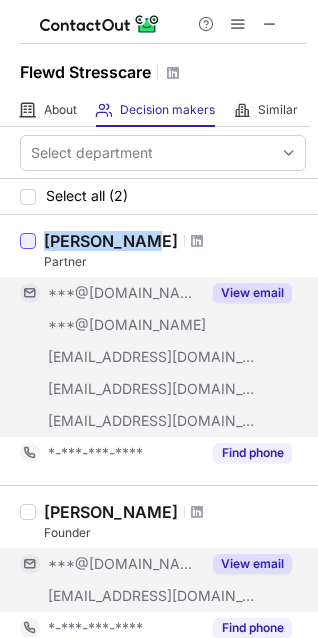 copy on "[PERSON_NAME]" 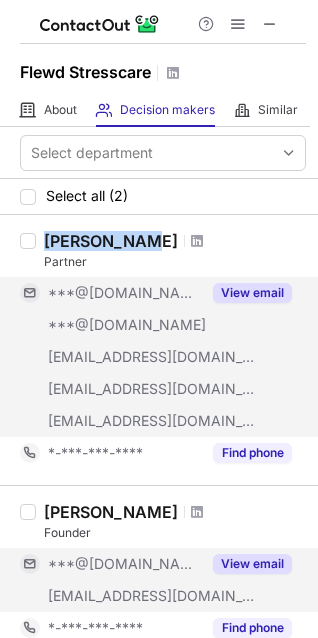copy on "[PERSON_NAME]" 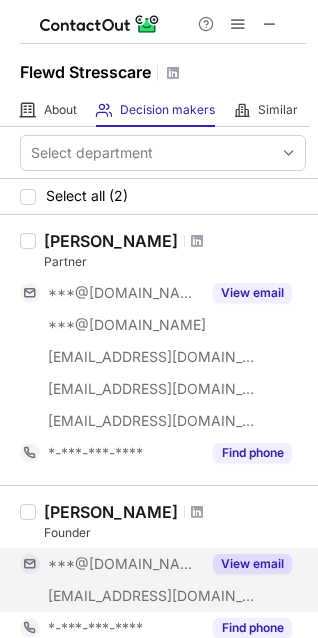 click on "Partner" at bounding box center [175, 262] 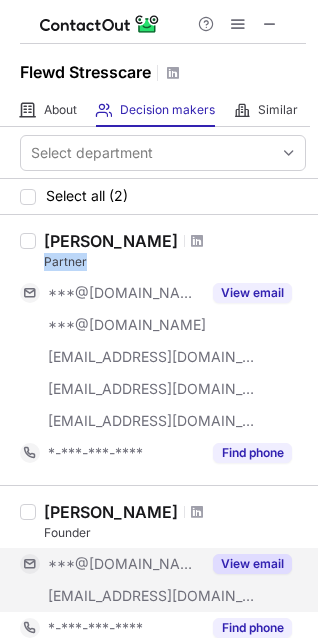 click on "Partner" at bounding box center [175, 262] 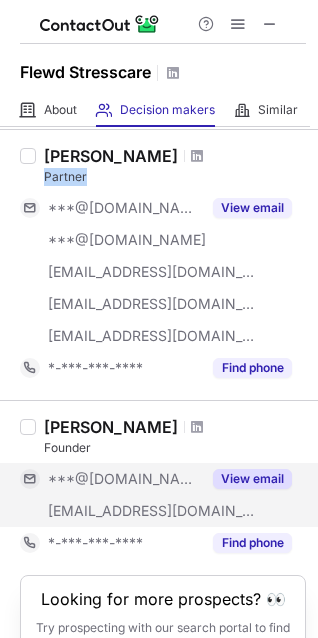 scroll, scrollTop: 193, scrollLeft: 0, axis: vertical 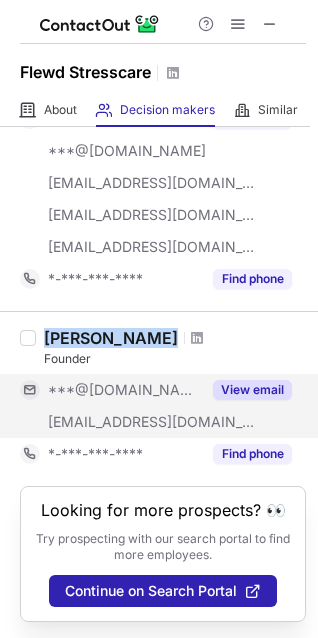 drag, startPoint x: 47, startPoint y: 314, endPoint x: 124, endPoint y: 323, distance: 77.52419 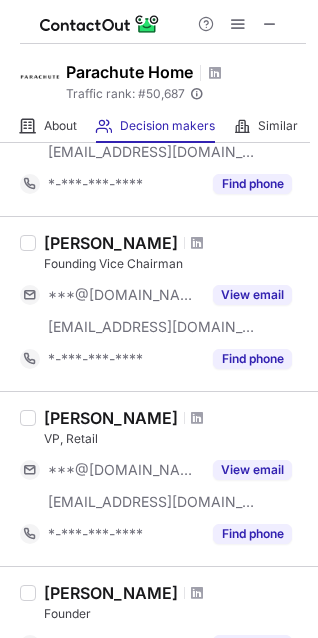 scroll, scrollTop: 200, scrollLeft: 0, axis: vertical 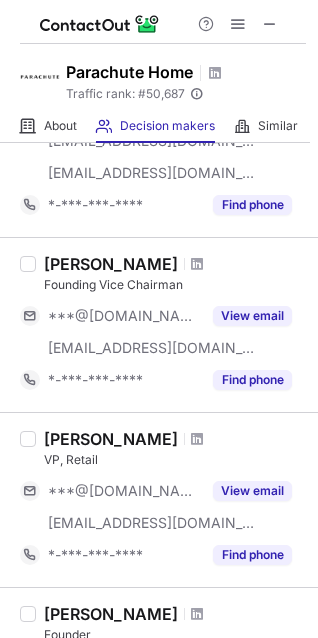 click on "[PERSON_NAME] VP, Retail ***@[DOMAIN_NAME] [EMAIL_ADDRESS][DOMAIN_NAME] View email *-***-***-**** Find phone" at bounding box center [171, 500] 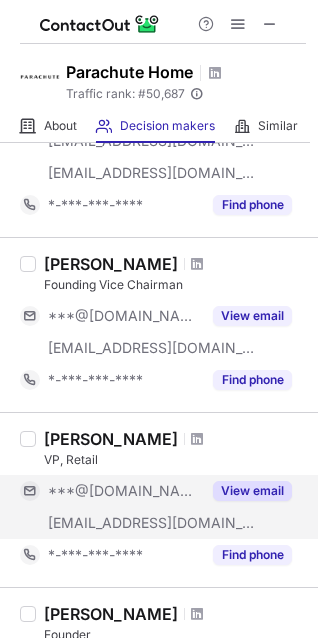click on "View email" at bounding box center [252, 491] 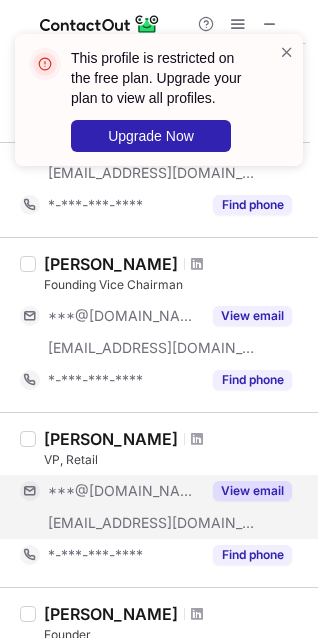 scroll, scrollTop: 500, scrollLeft: 0, axis: vertical 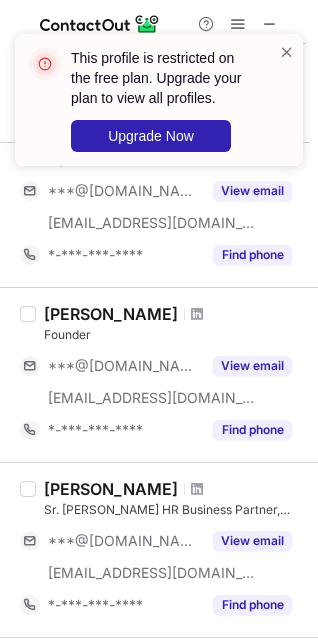 click on "This profile is restricted on the free plan. Upgrade your plan to view all profiles. Upgrade Now" at bounding box center [159, 100] 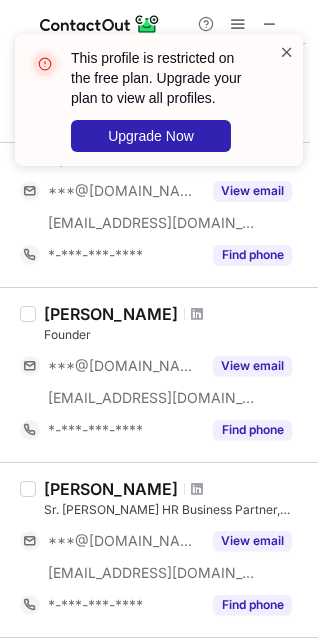 click at bounding box center (287, 52) 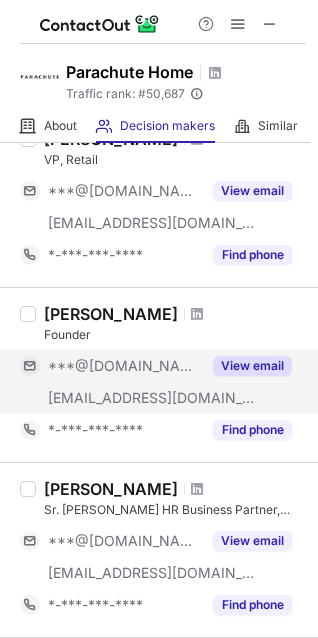 click on "View email" at bounding box center (252, 366) 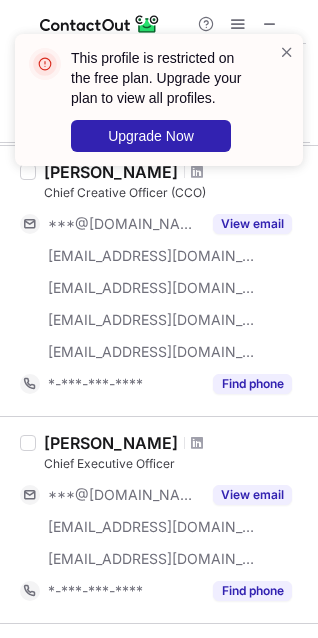 scroll, scrollTop: 1000, scrollLeft: 0, axis: vertical 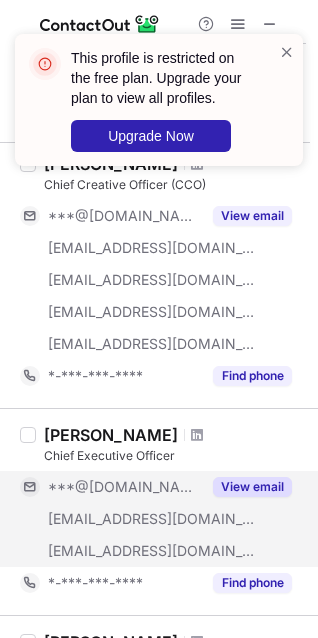 click on "View email" at bounding box center [252, 487] 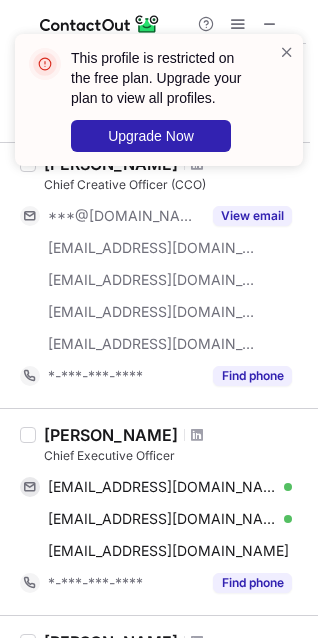 scroll, scrollTop: 1200, scrollLeft: 0, axis: vertical 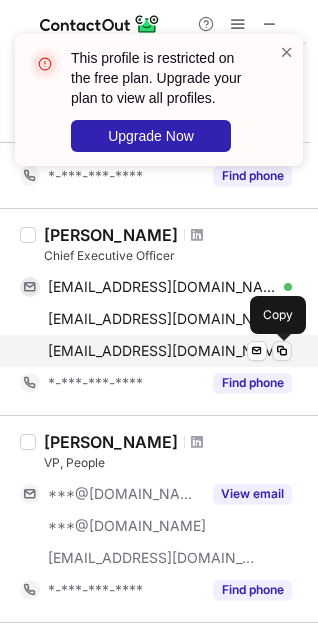 click at bounding box center [282, 351] 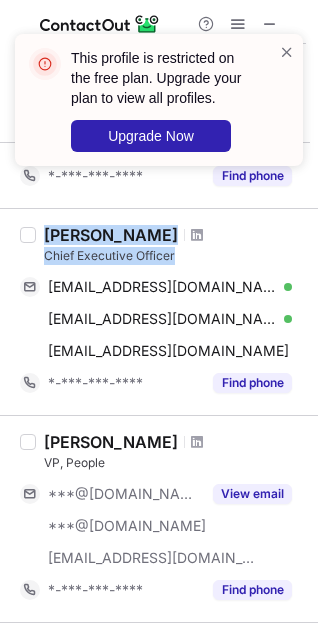 drag, startPoint x: 41, startPoint y: 222, endPoint x: 179, endPoint y: 260, distance: 143.13629 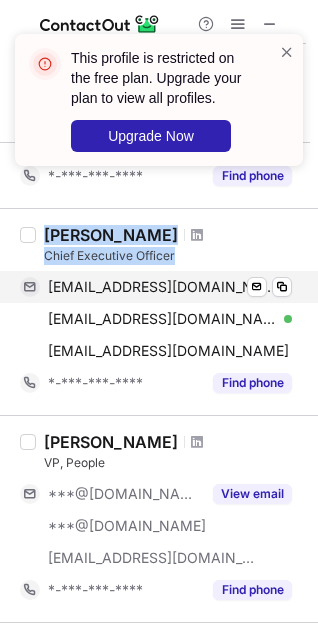 copy on "[PERSON_NAME] Chief Executive Officer" 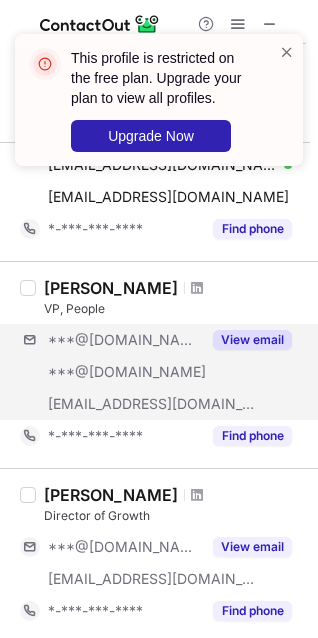 scroll, scrollTop: 1400, scrollLeft: 0, axis: vertical 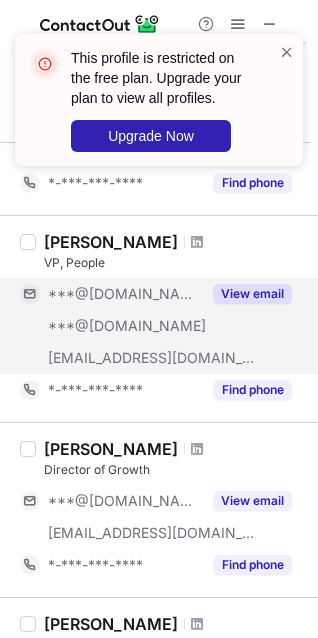 click on "View email" at bounding box center [246, 294] 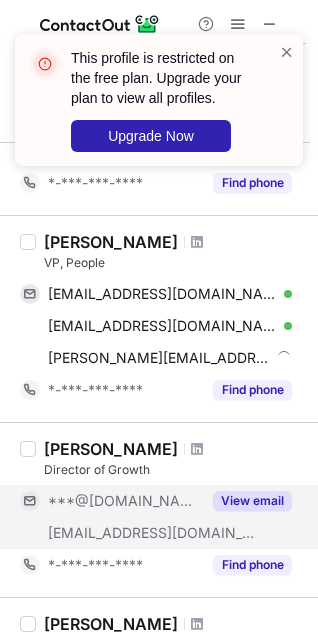 click on "View email" at bounding box center (252, 501) 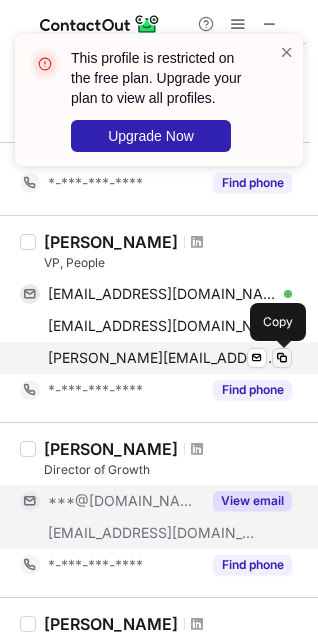 click at bounding box center [282, 358] 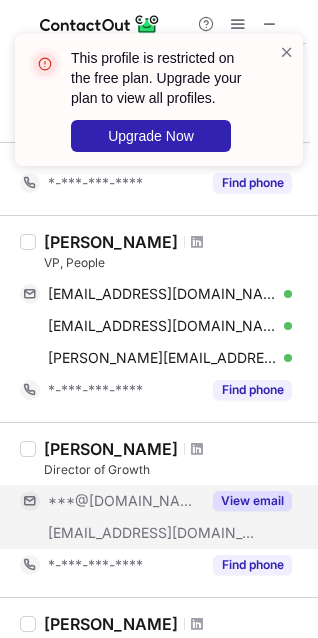 click on "View email" at bounding box center (246, 501) 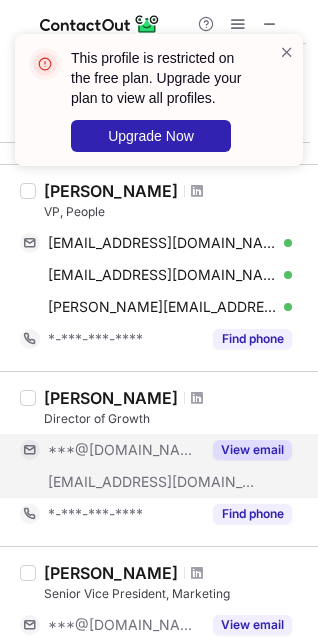 scroll, scrollTop: 1600, scrollLeft: 0, axis: vertical 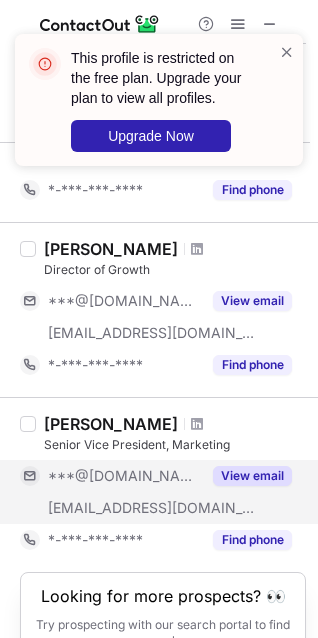 click on "View email" at bounding box center (252, 476) 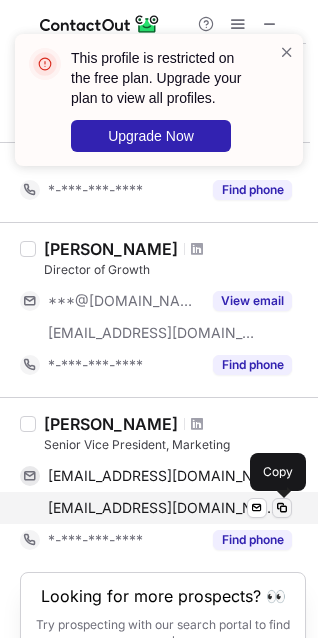 click at bounding box center [282, 508] 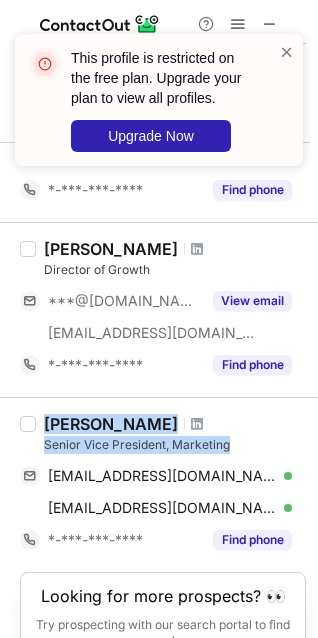 drag, startPoint x: 49, startPoint y: 414, endPoint x: 243, endPoint y: 446, distance: 196.62146 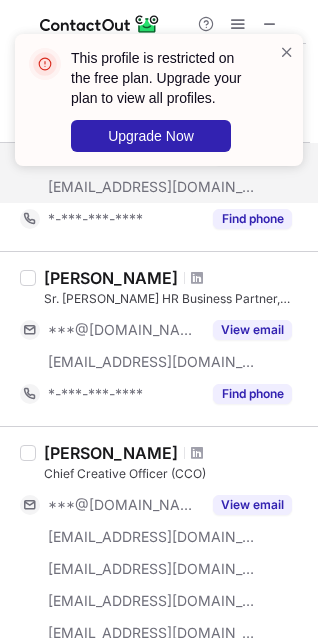scroll, scrollTop: 705, scrollLeft: 0, axis: vertical 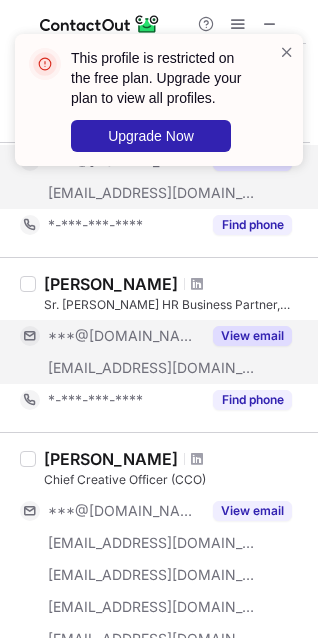 click on "View email" at bounding box center (252, 336) 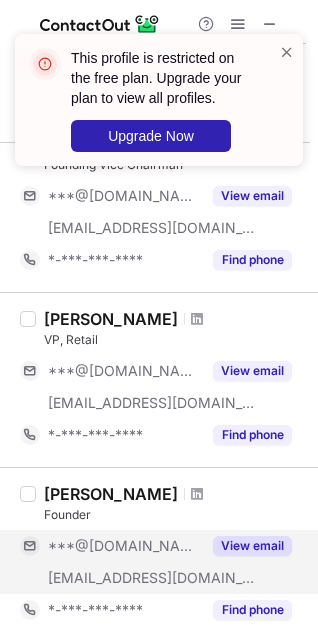 scroll, scrollTop: 305, scrollLeft: 0, axis: vertical 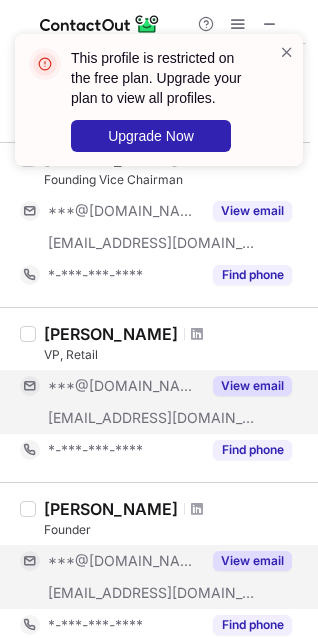 click on "View email" at bounding box center [252, 386] 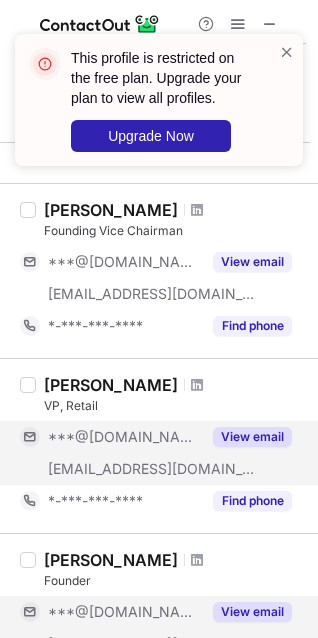 scroll, scrollTop: 200, scrollLeft: 0, axis: vertical 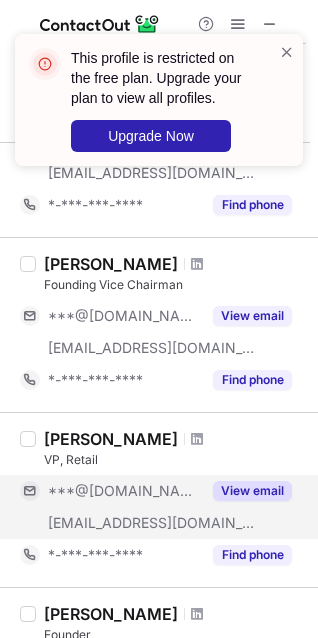 click on "View email" at bounding box center [252, 491] 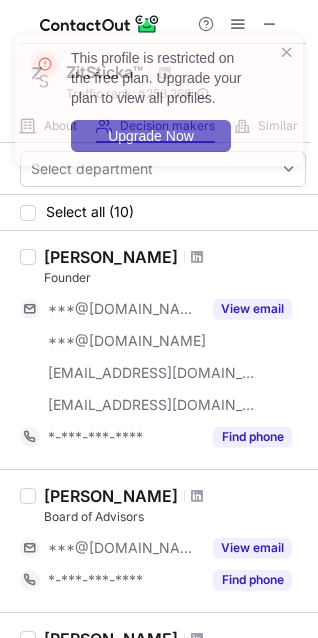 click on "This profile is restricted on the free plan. Upgrade your plan to view all profiles. Upgrade Now" at bounding box center [159, 108] 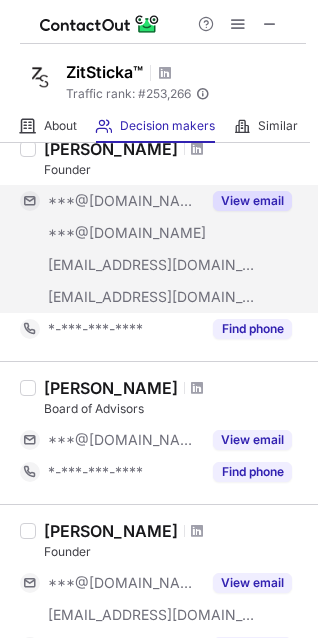 scroll, scrollTop: 0, scrollLeft: 0, axis: both 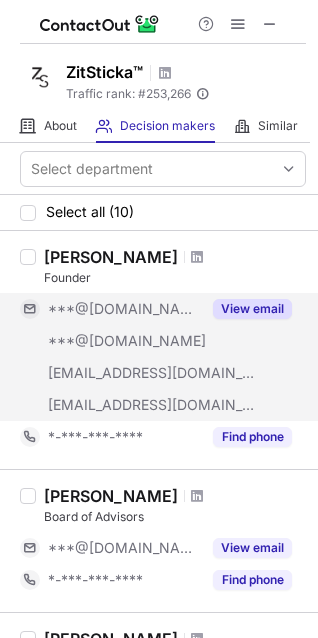 click on "View email" at bounding box center (252, 309) 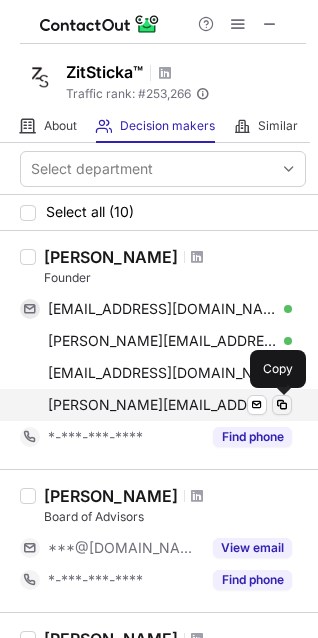 click at bounding box center (282, 405) 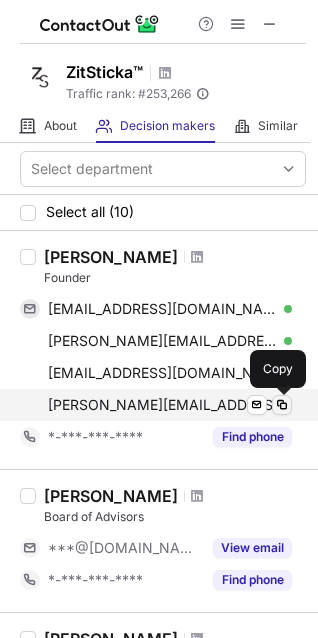 click at bounding box center (282, 405) 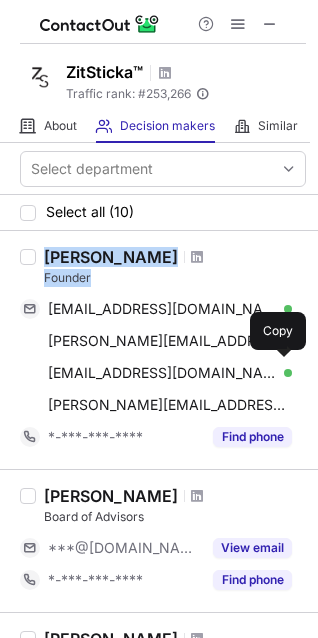 drag, startPoint x: 46, startPoint y: 248, endPoint x: 104, endPoint y: 277, distance: 64.84597 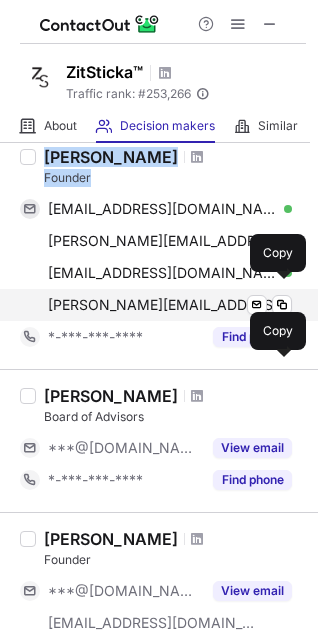 scroll, scrollTop: 0, scrollLeft: 0, axis: both 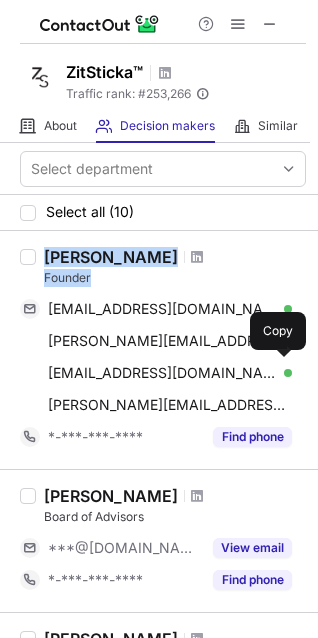 click on "Founder" at bounding box center (175, 278) 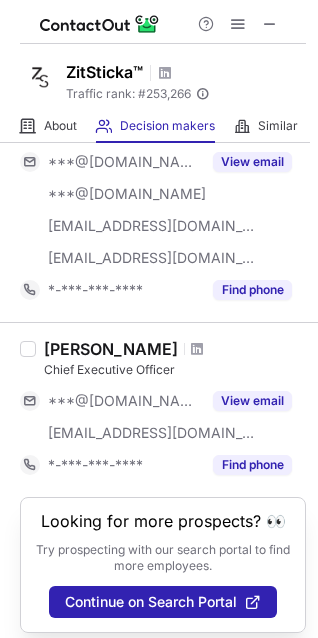 scroll, scrollTop: 1800, scrollLeft: 0, axis: vertical 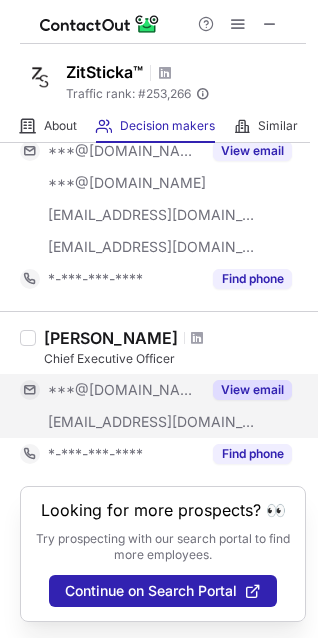 click on "View email" at bounding box center (246, 390) 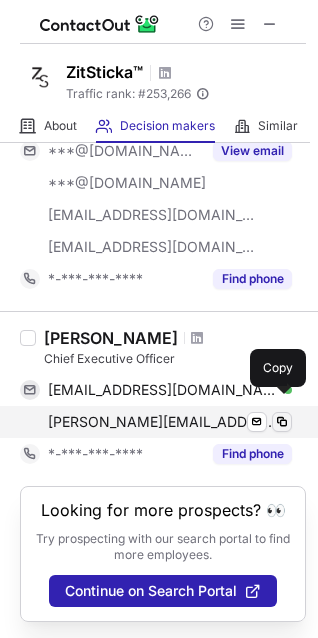 click at bounding box center [282, 422] 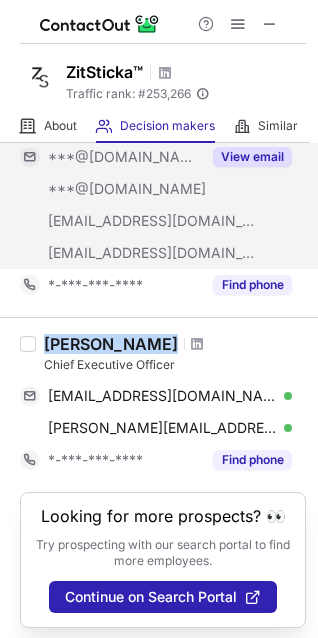 drag, startPoint x: 46, startPoint y: 316, endPoint x: 183, endPoint y: 341, distance: 139.26234 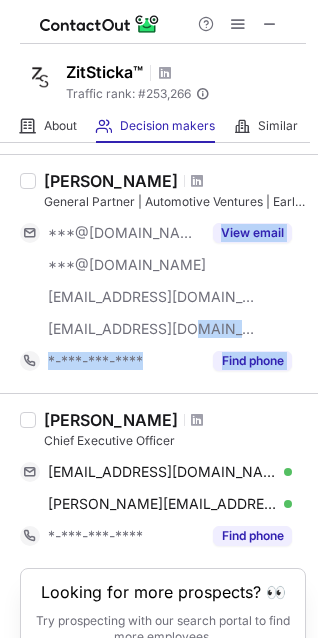 click on "Chief Executive Officer" at bounding box center [175, 441] 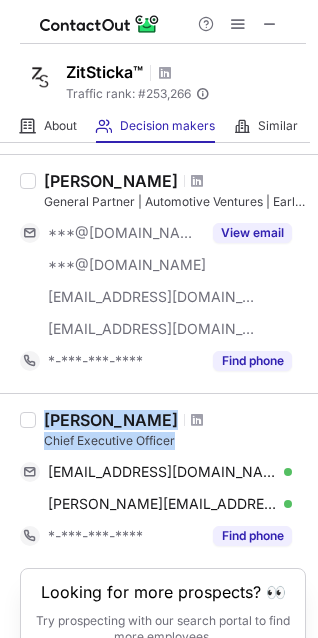 drag, startPoint x: 45, startPoint y: 418, endPoint x: 187, endPoint y: 438, distance: 143.40154 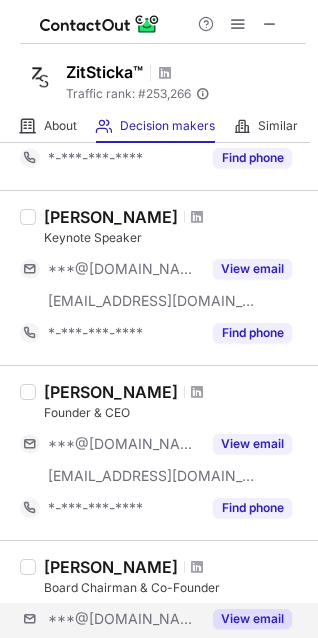 scroll, scrollTop: 901, scrollLeft: 0, axis: vertical 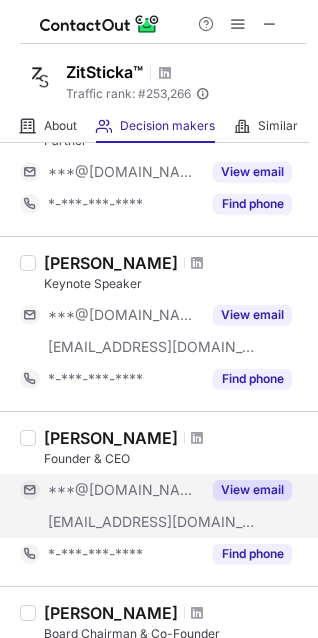 click on "View email" at bounding box center [252, 490] 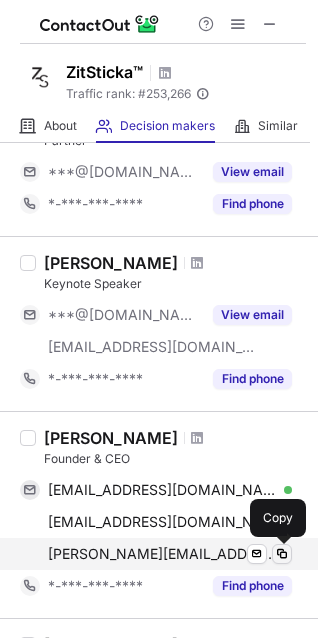 click at bounding box center [282, 554] 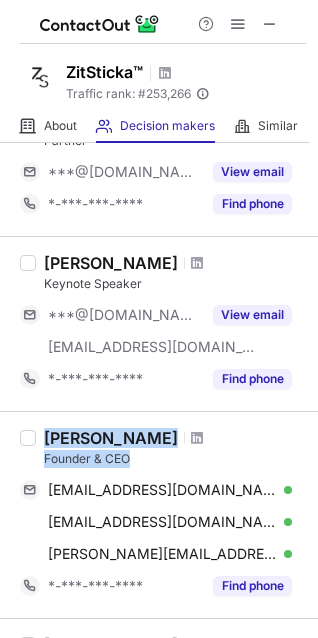 drag, startPoint x: 47, startPoint y: 430, endPoint x: 144, endPoint y: 455, distance: 100.16985 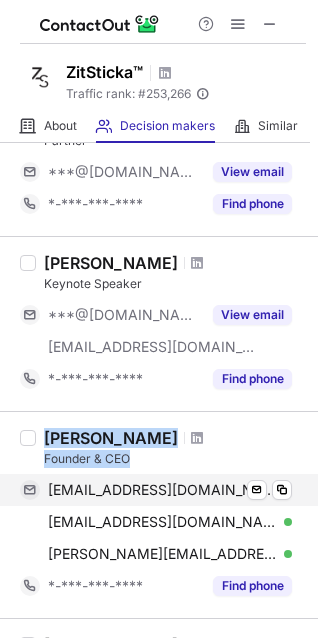 copy on "[PERSON_NAME] Founder & CEO" 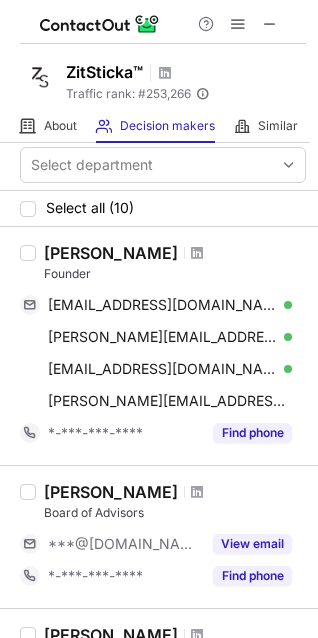 scroll, scrollTop: 0, scrollLeft: 0, axis: both 